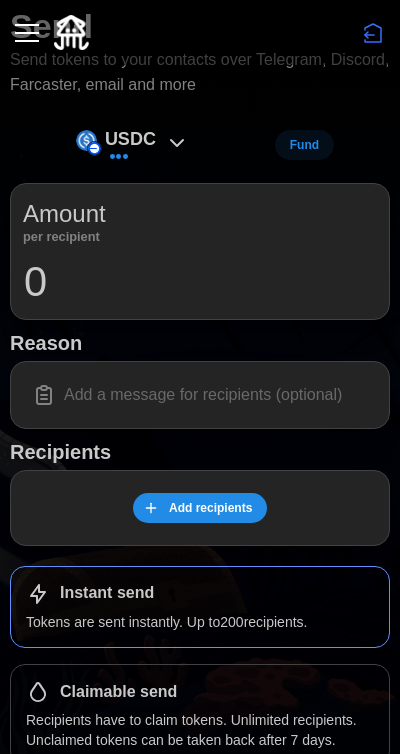 scroll, scrollTop: 0, scrollLeft: 0, axis: both 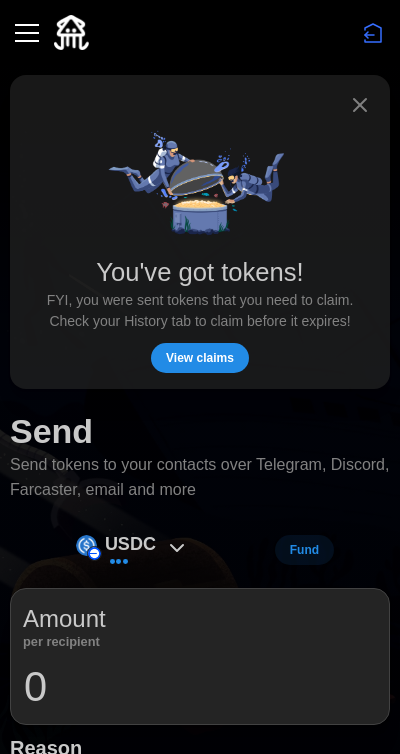 click at bounding box center [27, 33] 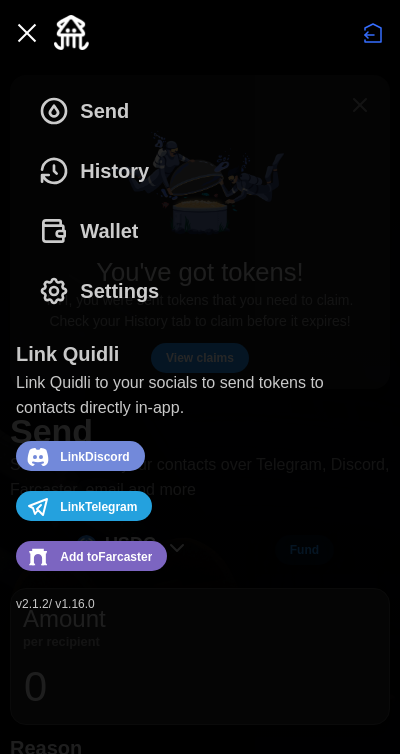click at bounding box center (27, 33) 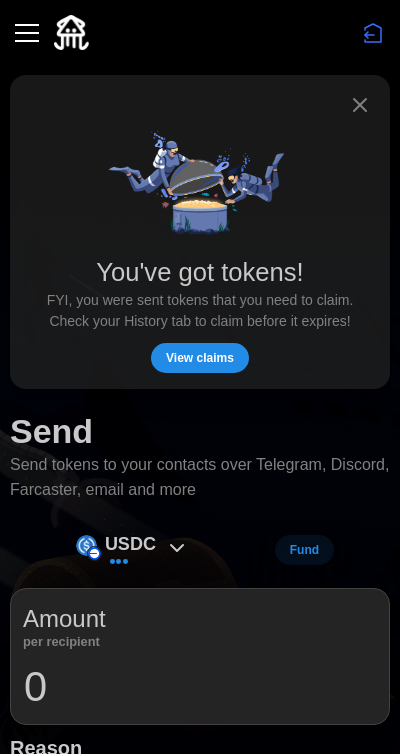 click on "View claims" at bounding box center [200, 358] 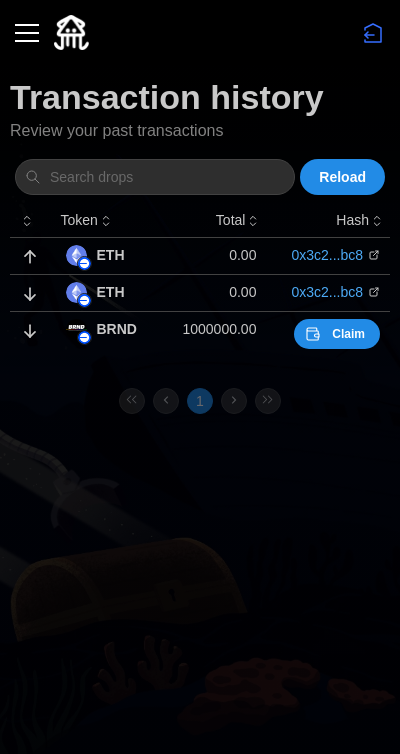 click on "Claim" at bounding box center [348, 334] 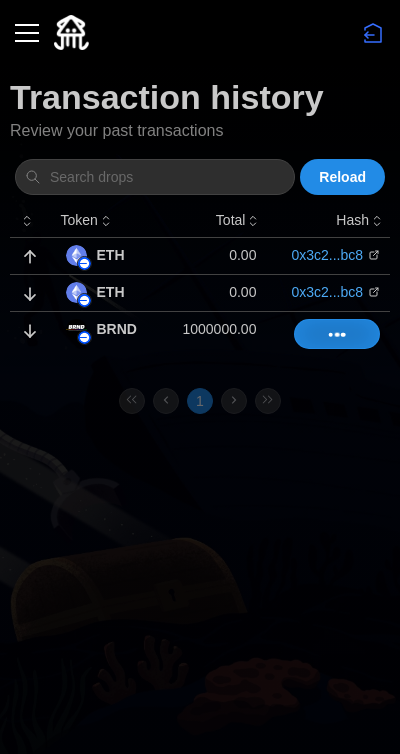 click 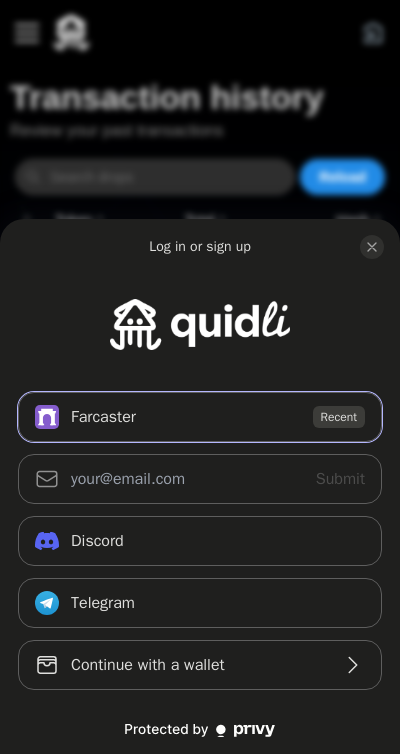 click on "Farcaster Recent" at bounding box center (200, 417) 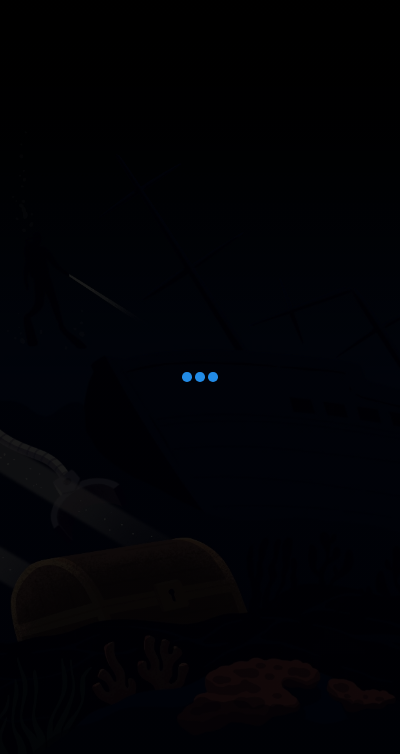 scroll, scrollTop: 0, scrollLeft: 0, axis: both 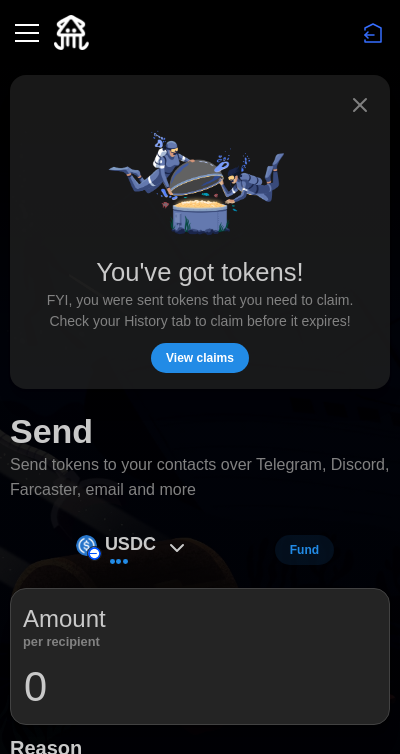 click 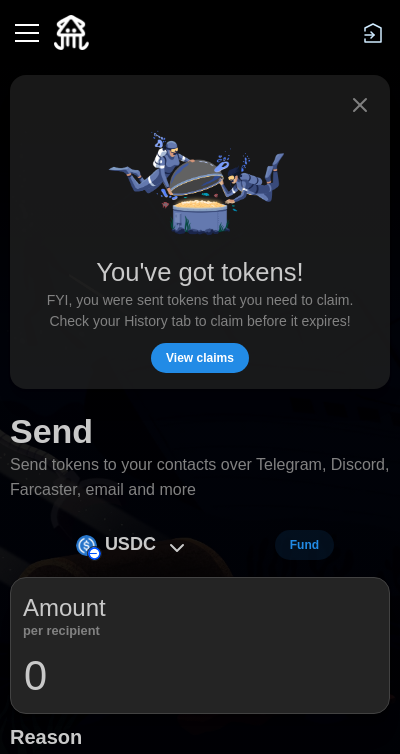 click at bounding box center (373, 33) 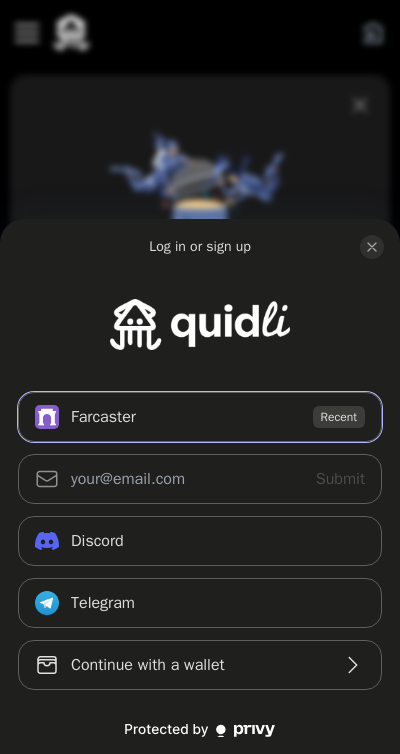 click on "Farcaster Recent" at bounding box center (200, 417) 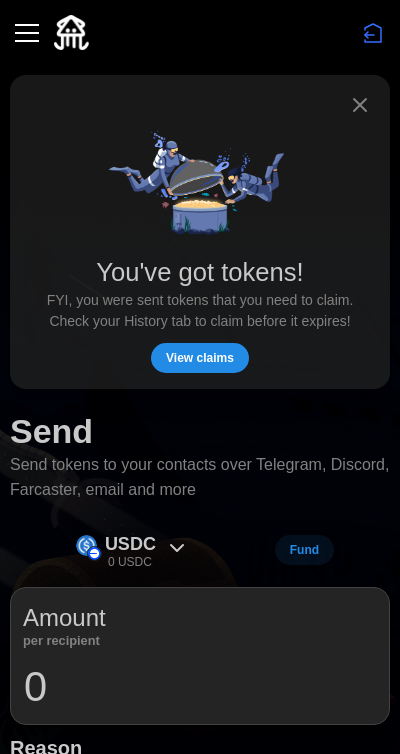 click on "View claims" at bounding box center (200, 358) 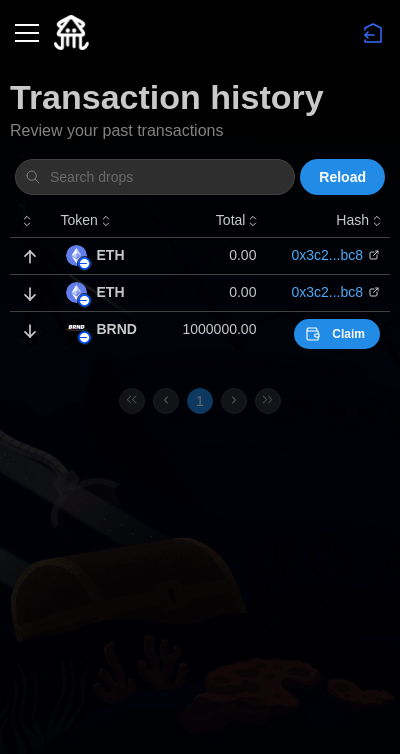 click on "Claim" at bounding box center (348, 334) 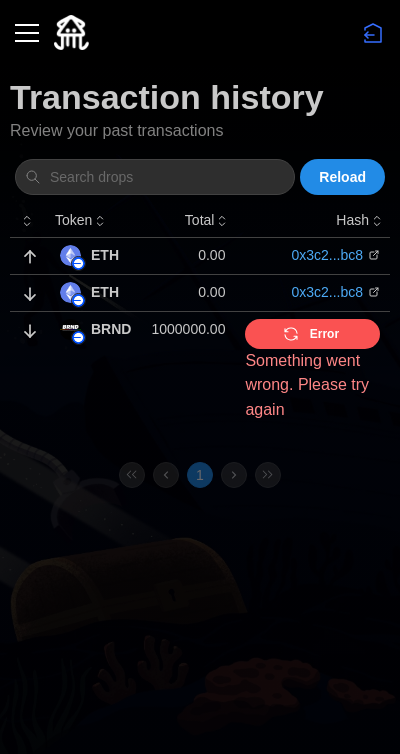 click on "Error" at bounding box center (310, 334) 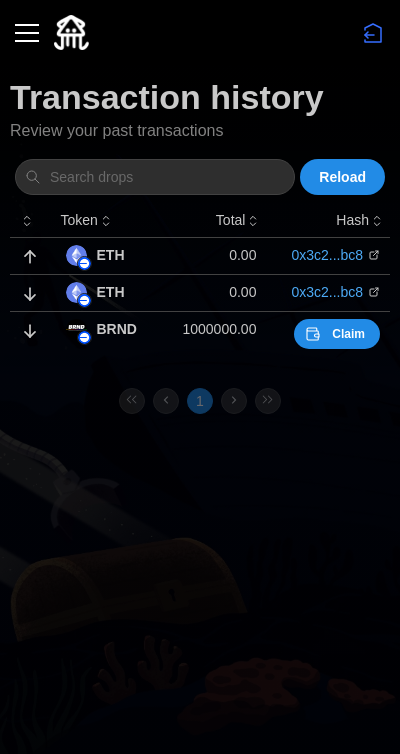 click at bounding box center (27, 33) 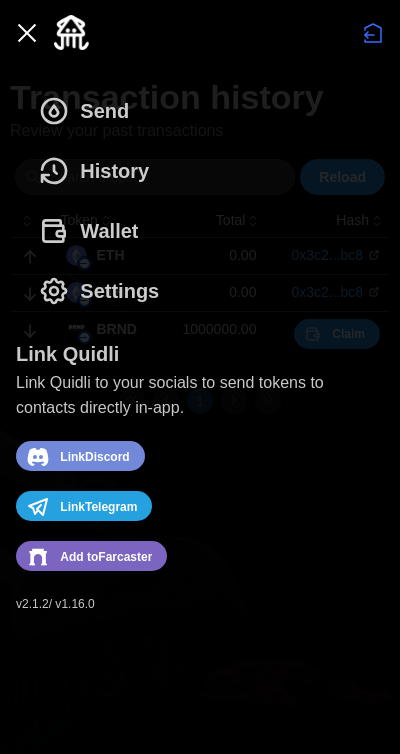 click on "Wallet" at bounding box center [93, 231] 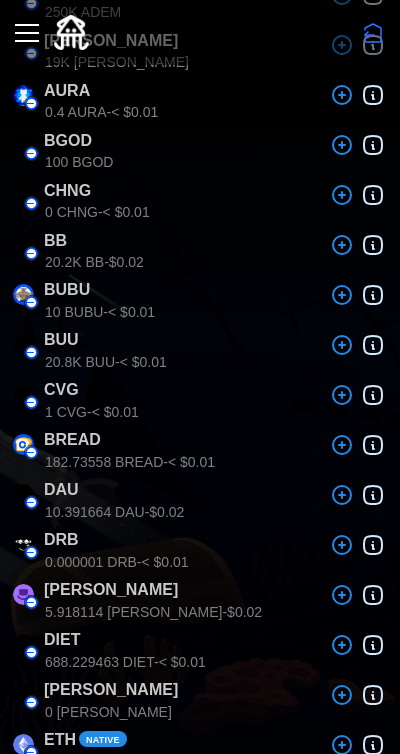 scroll, scrollTop: 0, scrollLeft: 0, axis: both 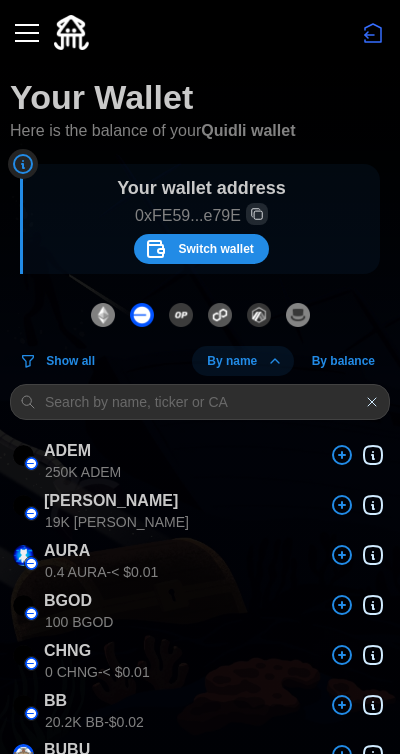 click on "Switch wallet" at bounding box center (215, 249) 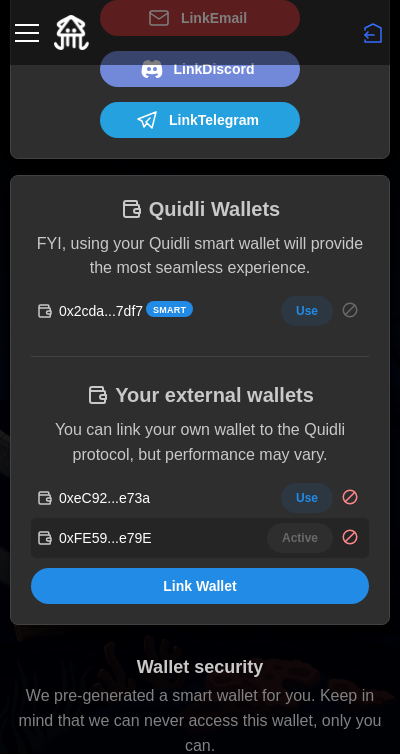 scroll, scrollTop: 307, scrollLeft: 0, axis: vertical 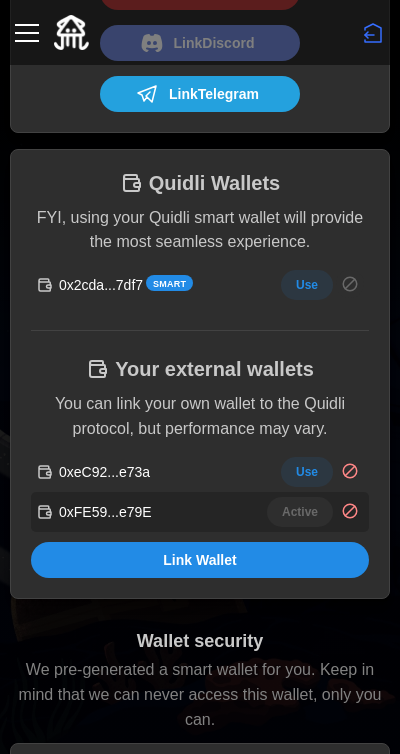 click on "Use" at bounding box center [307, 472] 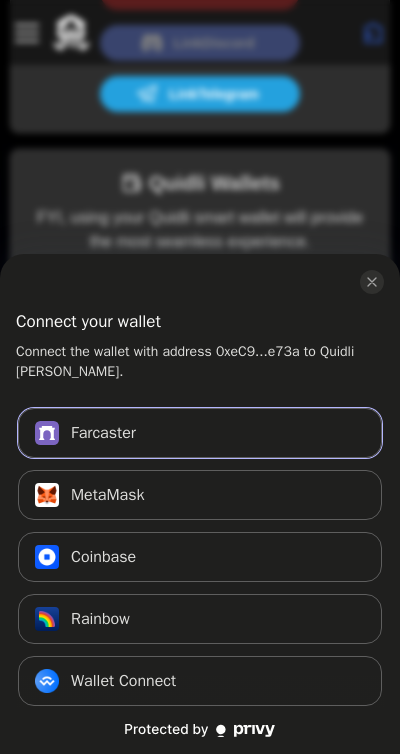 click on "Farcaster Connect" at bounding box center [200, 433] 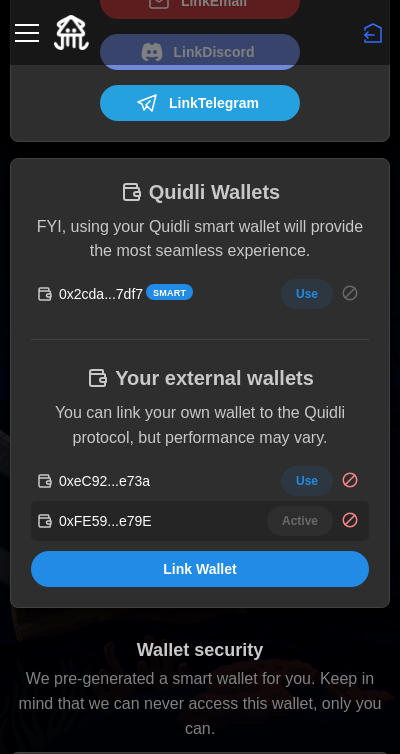 scroll, scrollTop: 277, scrollLeft: 0, axis: vertical 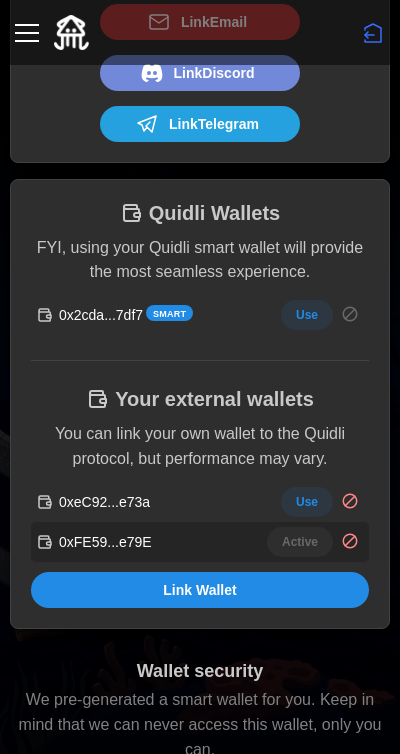 click at bounding box center (27, 33) 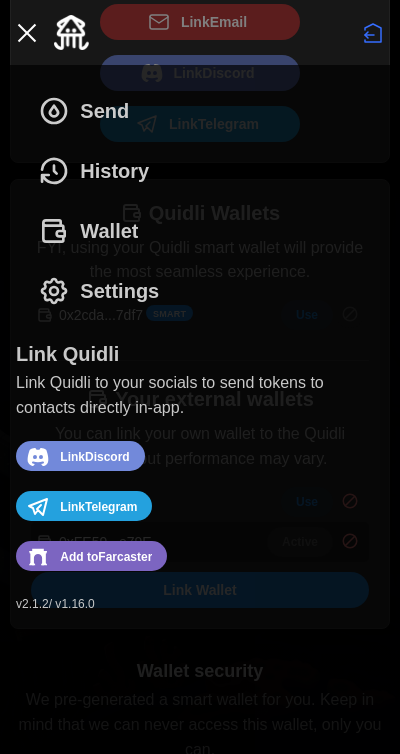 click on "History" at bounding box center [114, 171] 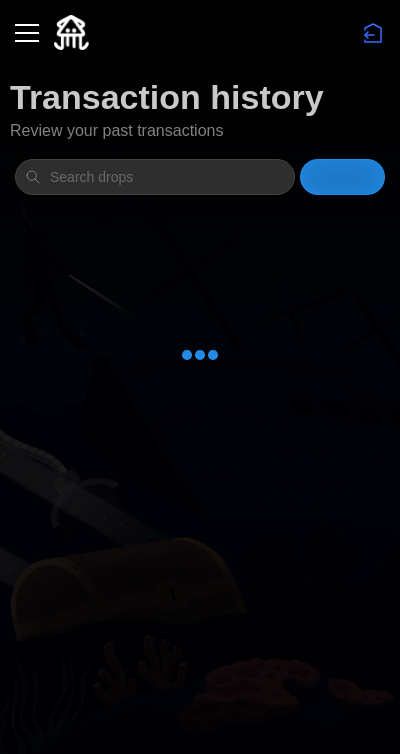 scroll, scrollTop: 0, scrollLeft: 0, axis: both 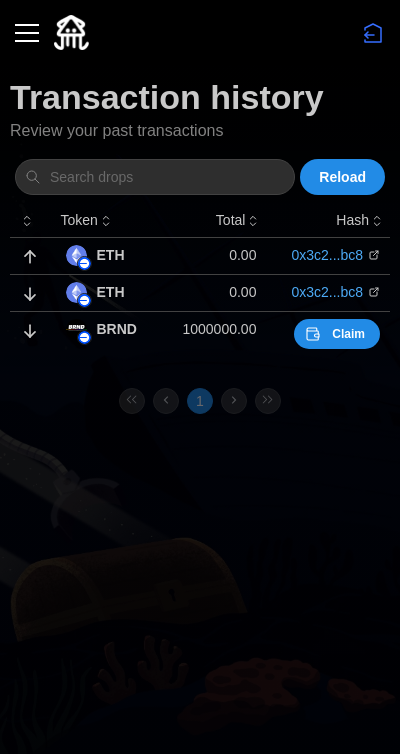 click on "Claim" at bounding box center (348, 334) 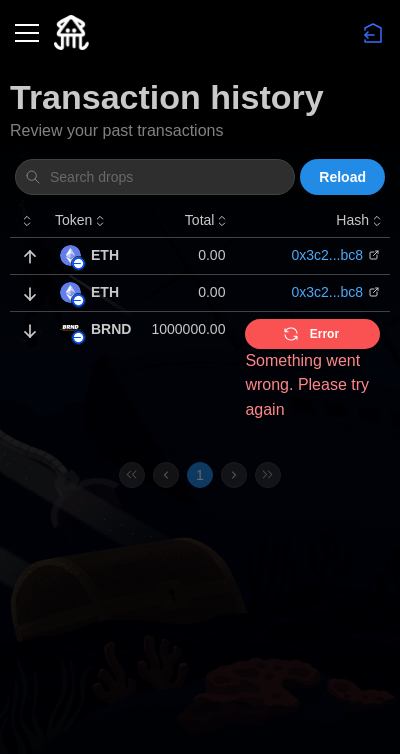 click on "Error" at bounding box center (310, 334) 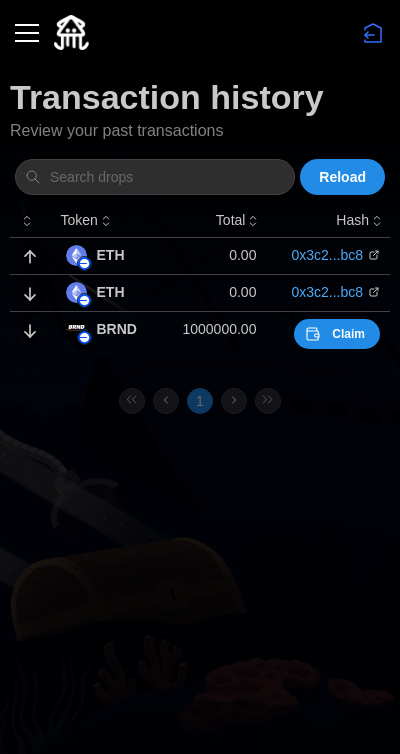 click on "Claim" at bounding box center (348, 334) 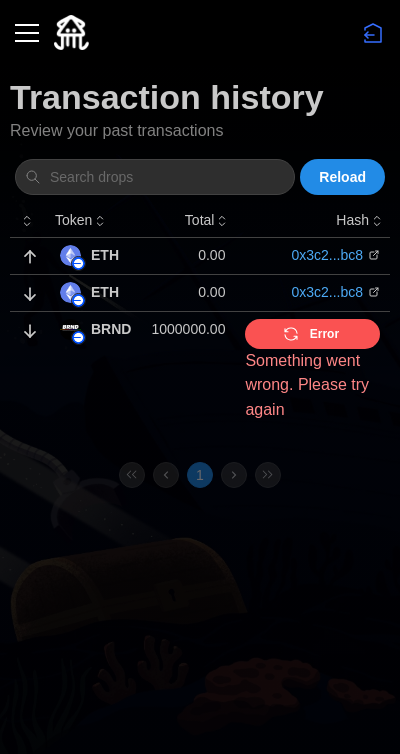 click at bounding box center [27, 33] 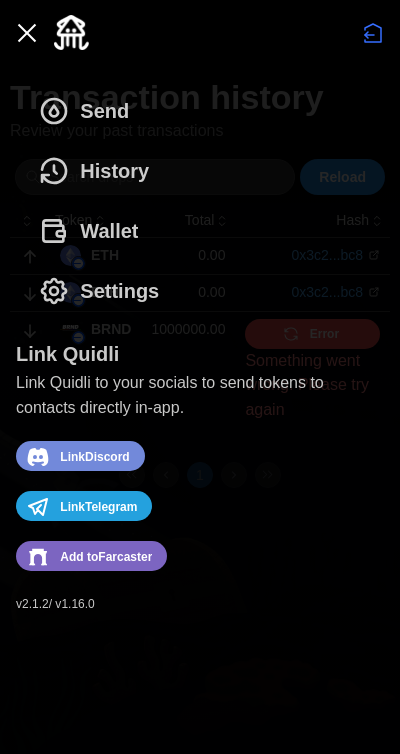 click on "Wallet" at bounding box center (93, 231) 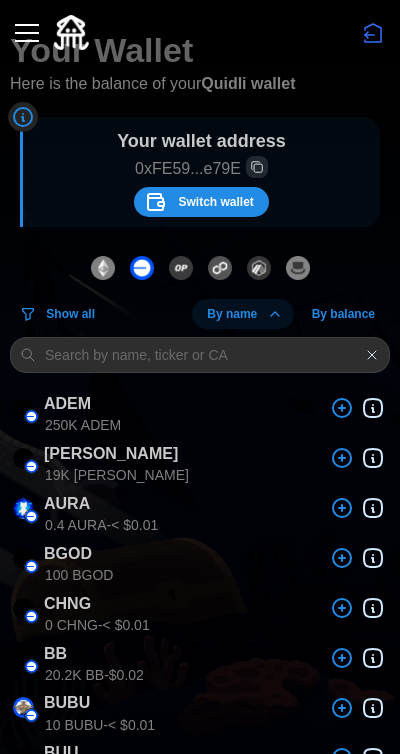 scroll, scrollTop: 53, scrollLeft: 0, axis: vertical 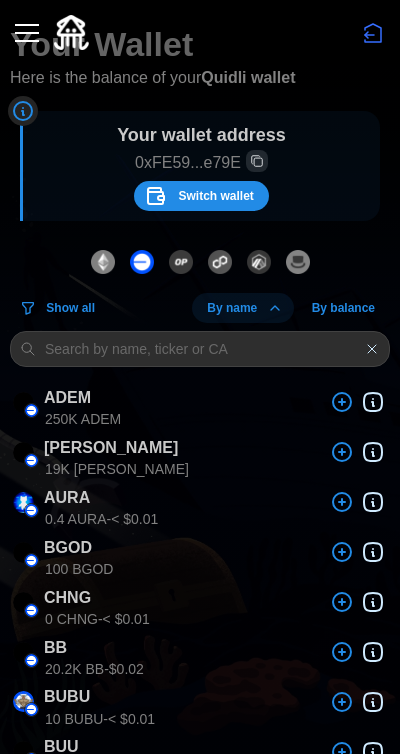 click on "Your Wallet Here is the balance of your  Quidli wallet Your wallet address 0xFE59...e79E Switch wallet Show all By name By balance ADEM 250K [PERSON_NAME] 19K [PERSON_NAME] 0.4 AURA  -  < $0.01 BGOD 100 BGOD CHNG 0 CHNG  -  < $0.01 BB 20.2K BB  -  $0.02 BUBU 10 BUBU  -  < $0.01 BUU 20.8K BUU  -  < $0.01 CVG 1 CVG  -  < $0.01 BREAD 182.73558 BREAD  -  < $0.01 DAU 10.391664 DAU  -  $0.02 DRB 0.000001 DRB  -  < $0.01 [PERSON_NAME] 5.918114 [PERSON_NAME]  -  $0.02 DIET 688.229463 DIET  -  < $0.01 ELLIOT 0 [PERSON_NAME] ETH Native 0.000075 ETH  -  $0.28 EXO 1 EXO  -  < $0.01 FDX 0 FDX  -  < $0.01 [PERSON_NAME] 300 [PERSON_NAME] 3000 GM  -  < $0.01 GM 11.1K GM HBK 1 HBK HOTEL 135.48115 HOTEL JELLI 5 JELLI  -  < $0.01 JELLY 25 JELLY  -  < $0.01 1 2 3 Refresh" at bounding box center (200, 888) 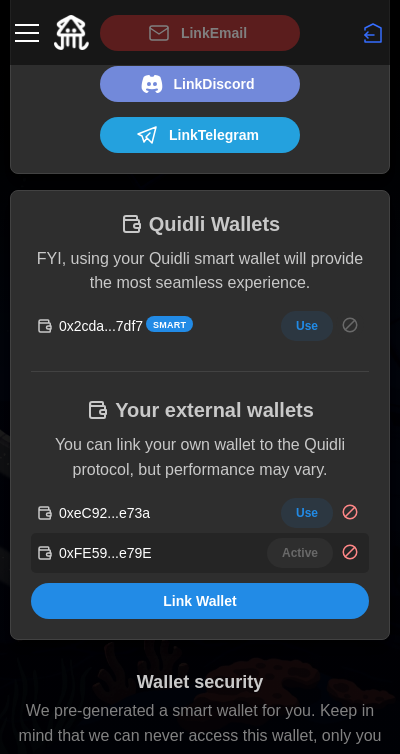 scroll, scrollTop: 278, scrollLeft: 0, axis: vertical 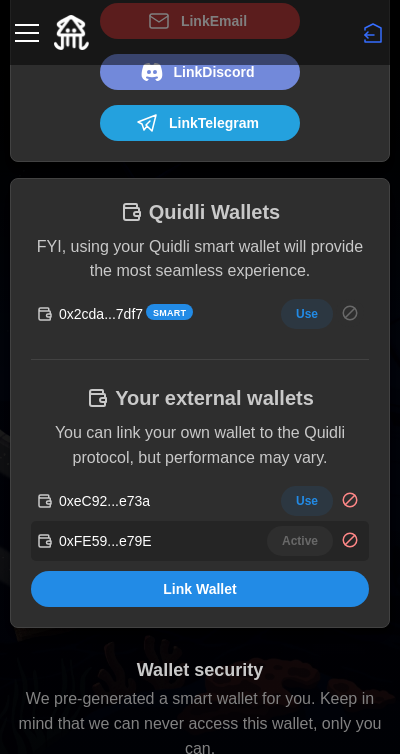 click 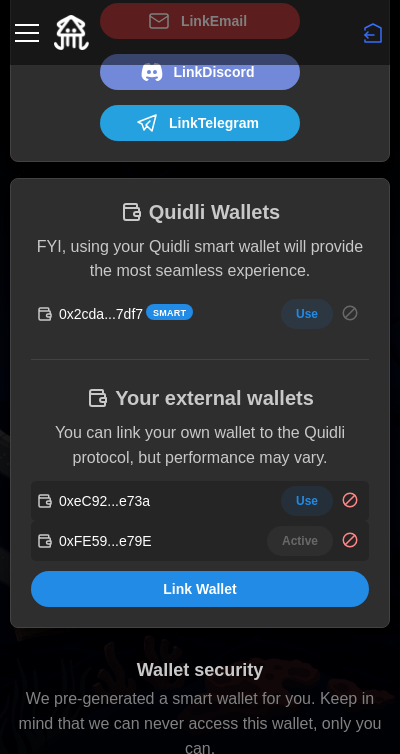 click at bounding box center (350, 500) 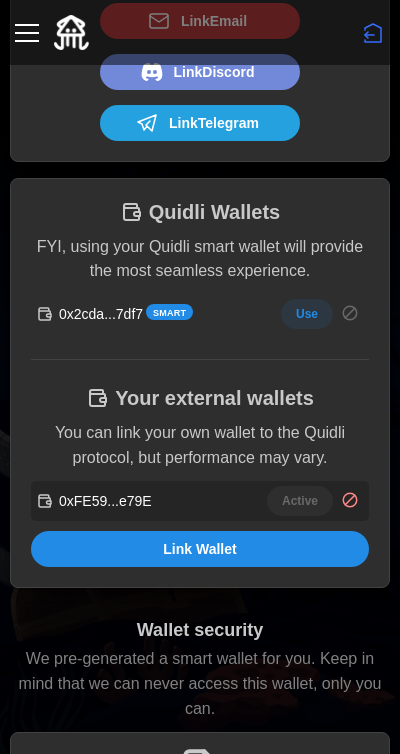 click at bounding box center [350, 500] 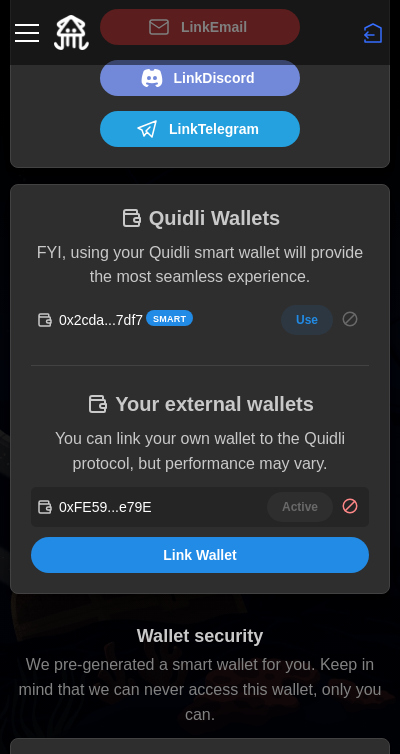 scroll, scrollTop: 271, scrollLeft: 0, axis: vertical 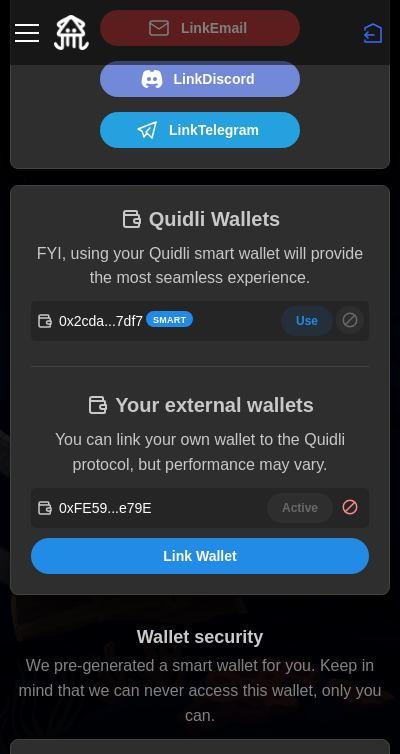 click on "Use" at bounding box center [322, 321] 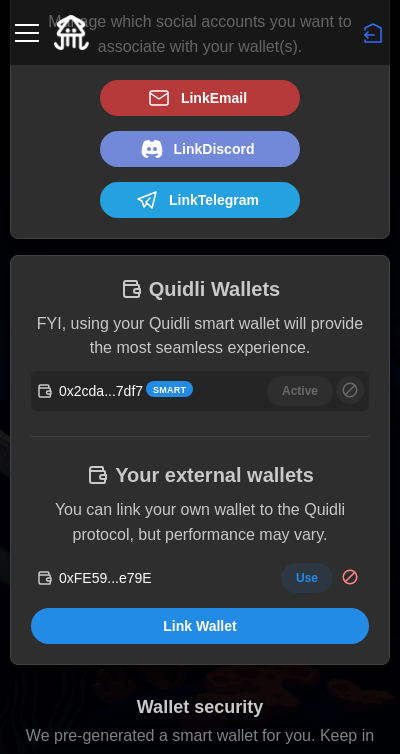 scroll, scrollTop: 196, scrollLeft: 0, axis: vertical 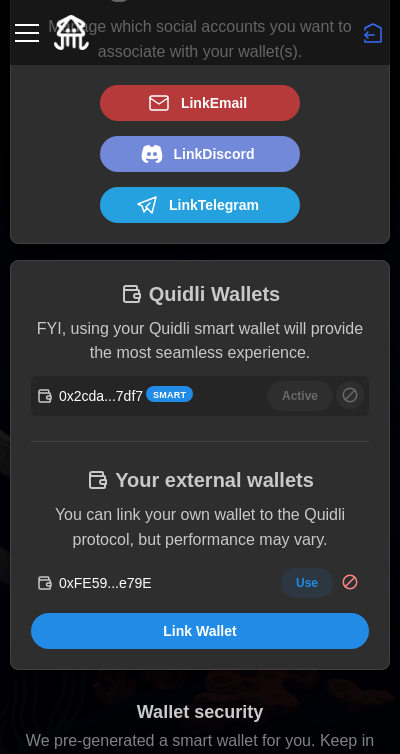 click at bounding box center (27, 33) 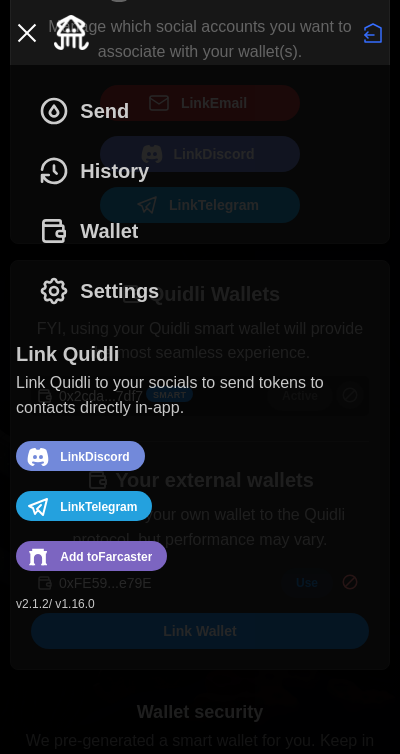 click on "History" at bounding box center [99, 171] 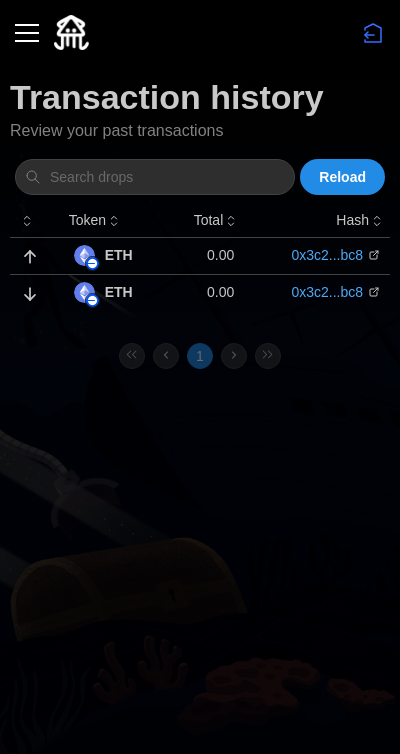 click on "Reload" at bounding box center [342, 177] 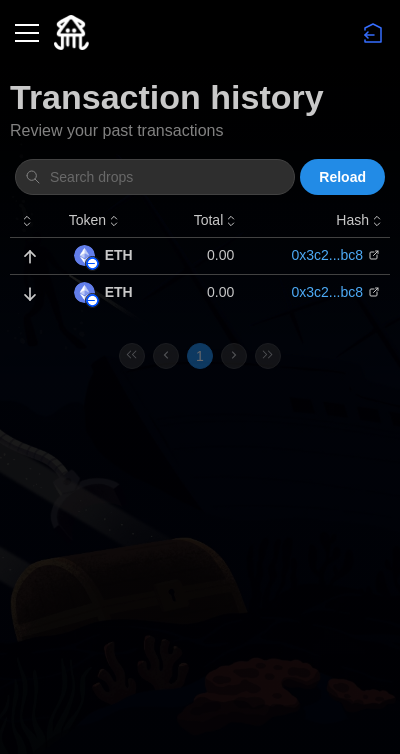 click at bounding box center (27, 33) 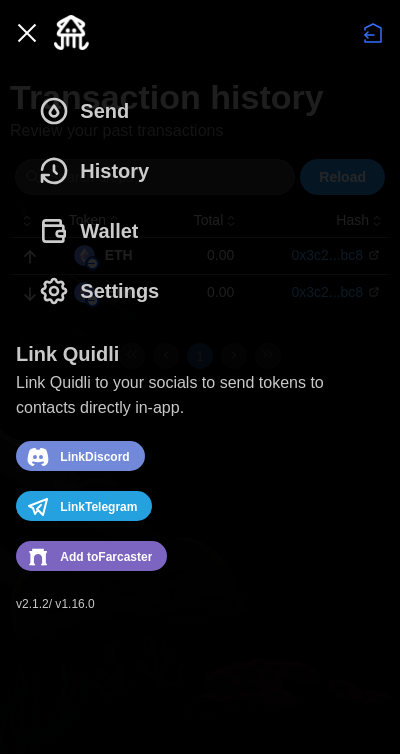 click on "Wallet" at bounding box center [93, 231] 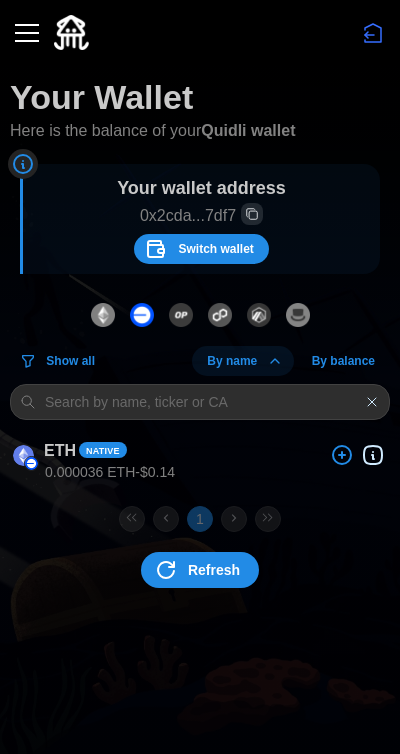 click 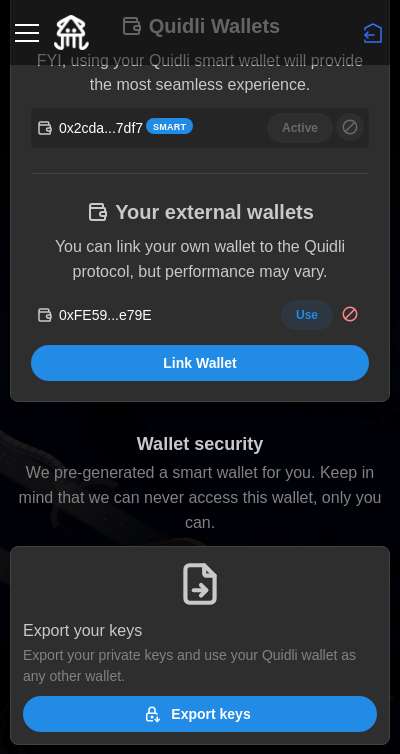 scroll, scrollTop: 473, scrollLeft: 0, axis: vertical 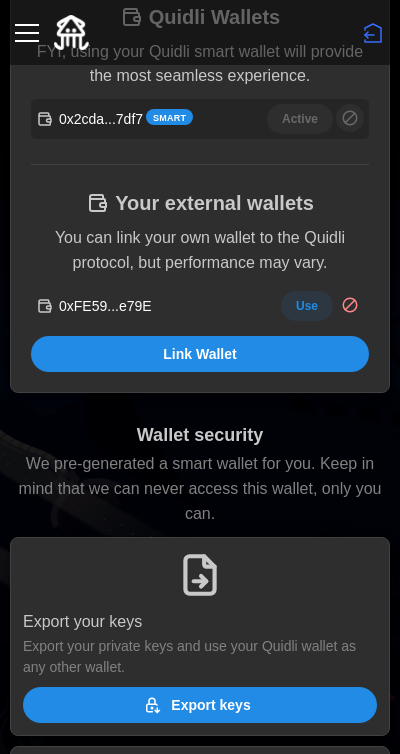 click on "Link Wallet" at bounding box center [200, 354] 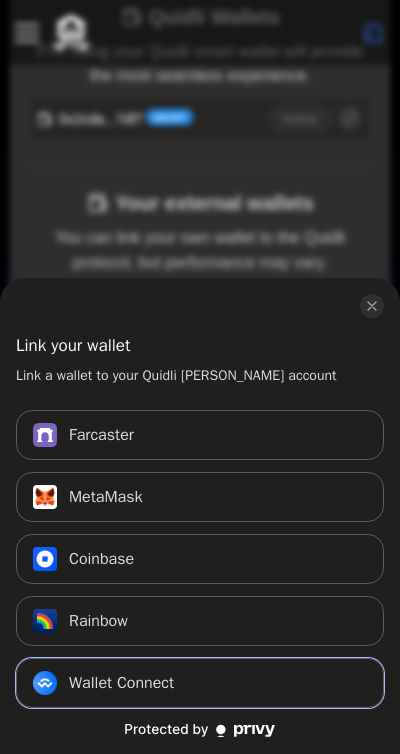click on "Wallet Connect Connect" at bounding box center (200, 683) 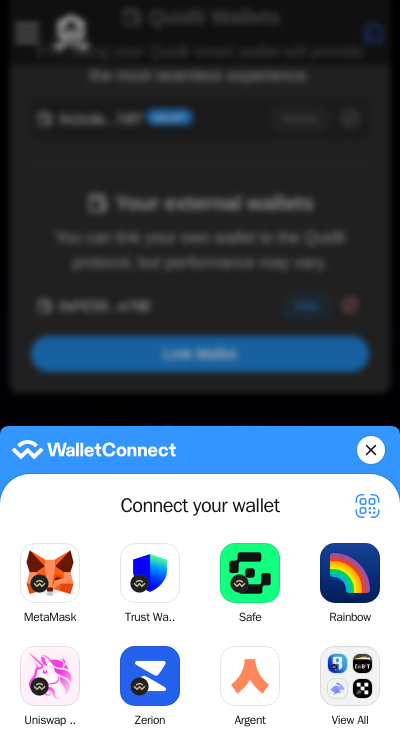 click on "View All" 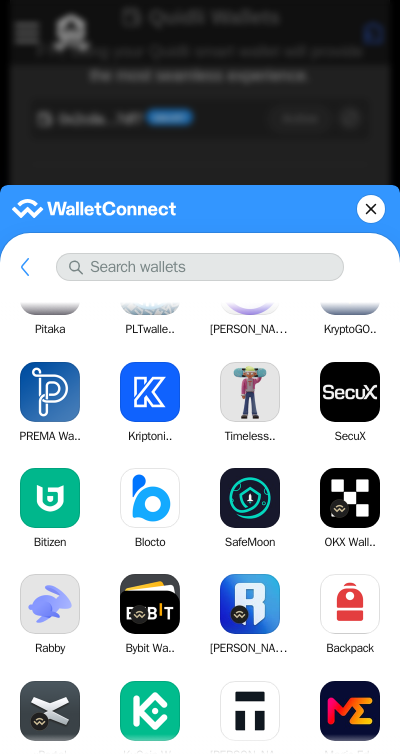 scroll, scrollTop: 1027, scrollLeft: 0, axis: vertical 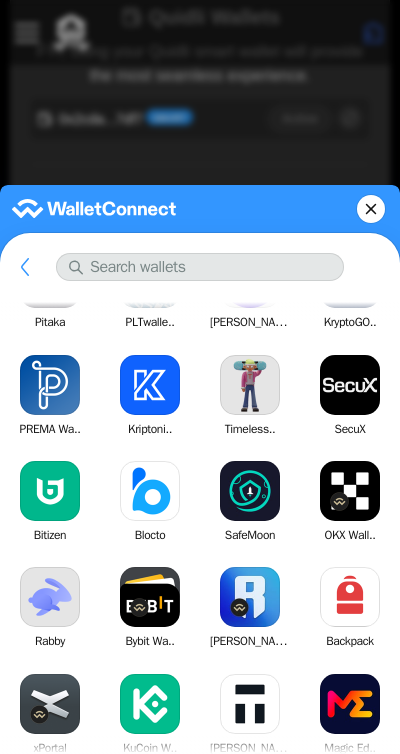 click on "OKX Wall.." 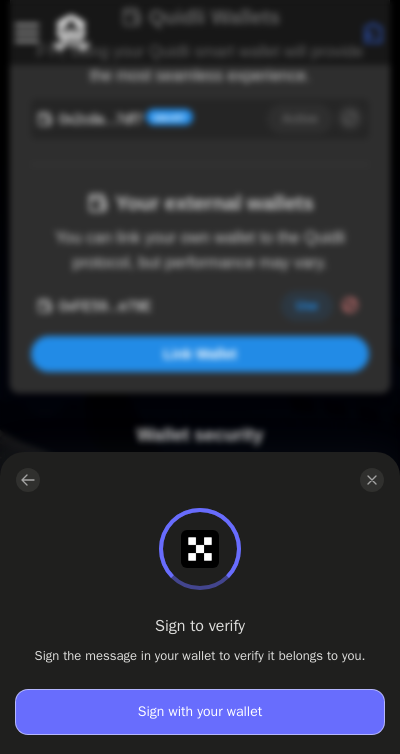 click on "Sign with your wallet" at bounding box center [200, 712] 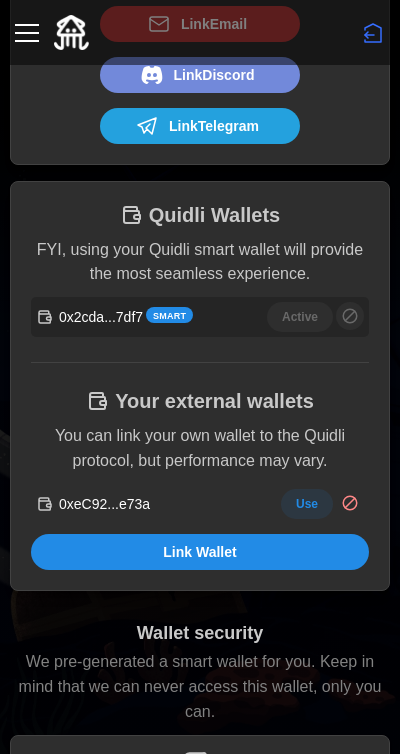 scroll, scrollTop: 267, scrollLeft: 0, axis: vertical 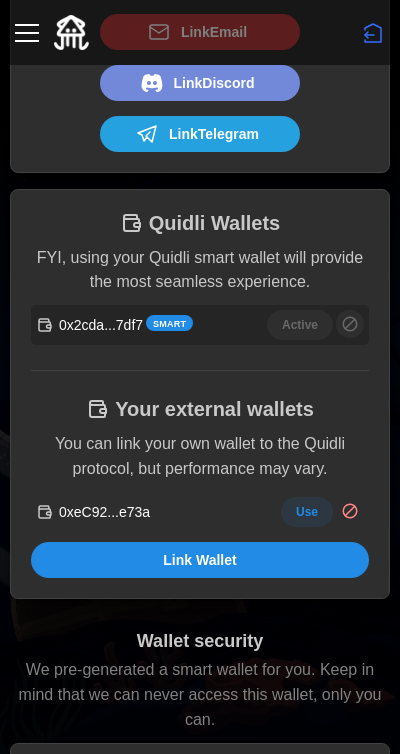 click at bounding box center (27, 33) 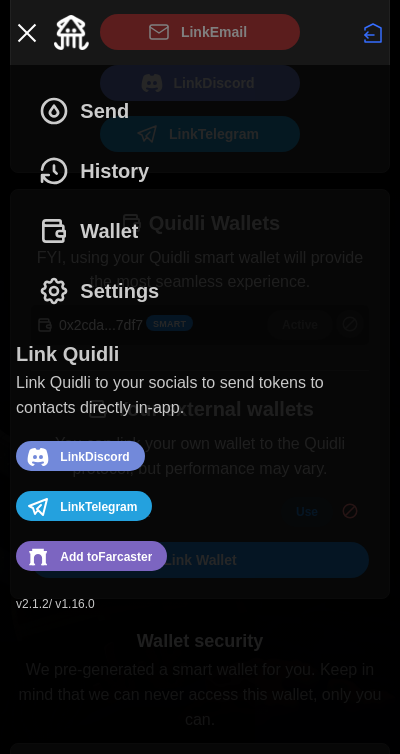 click on "History" at bounding box center (99, 171) 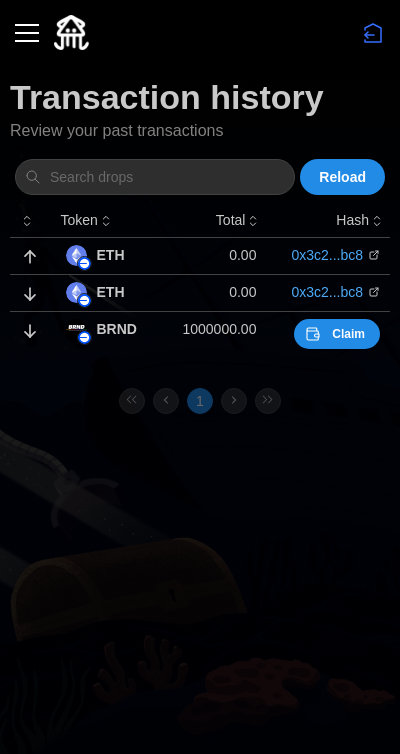 click on "Claim" at bounding box center (348, 334) 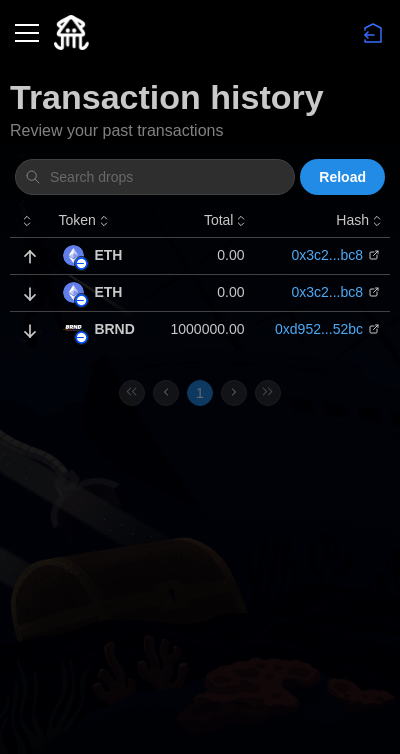 click on "0xd952...52bc" at bounding box center (319, 329) 